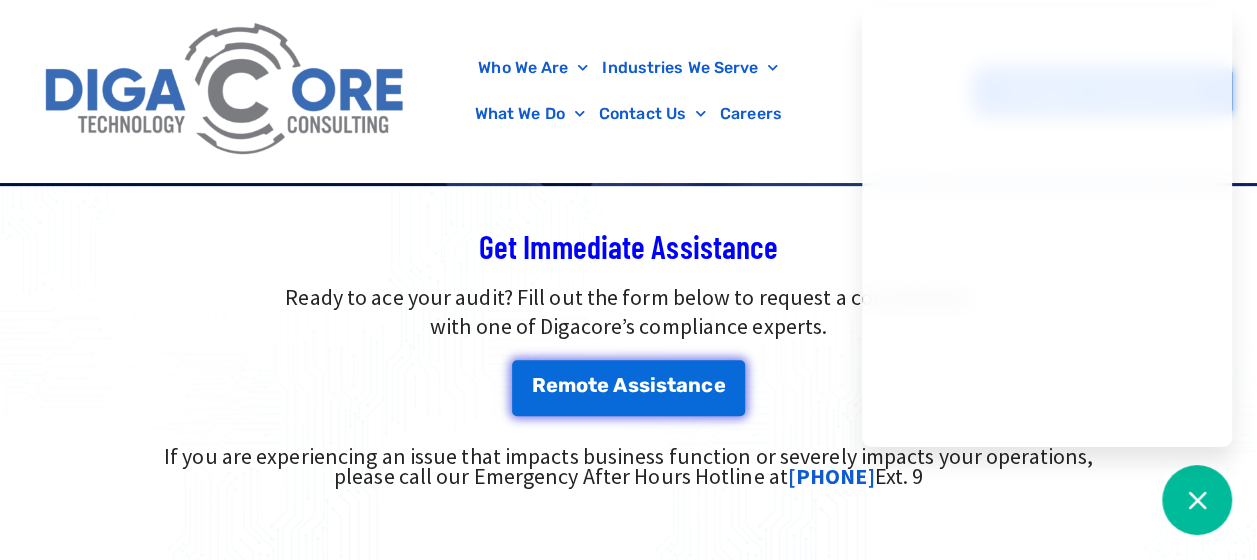 scroll, scrollTop: 500, scrollLeft: 0, axis: vertical 